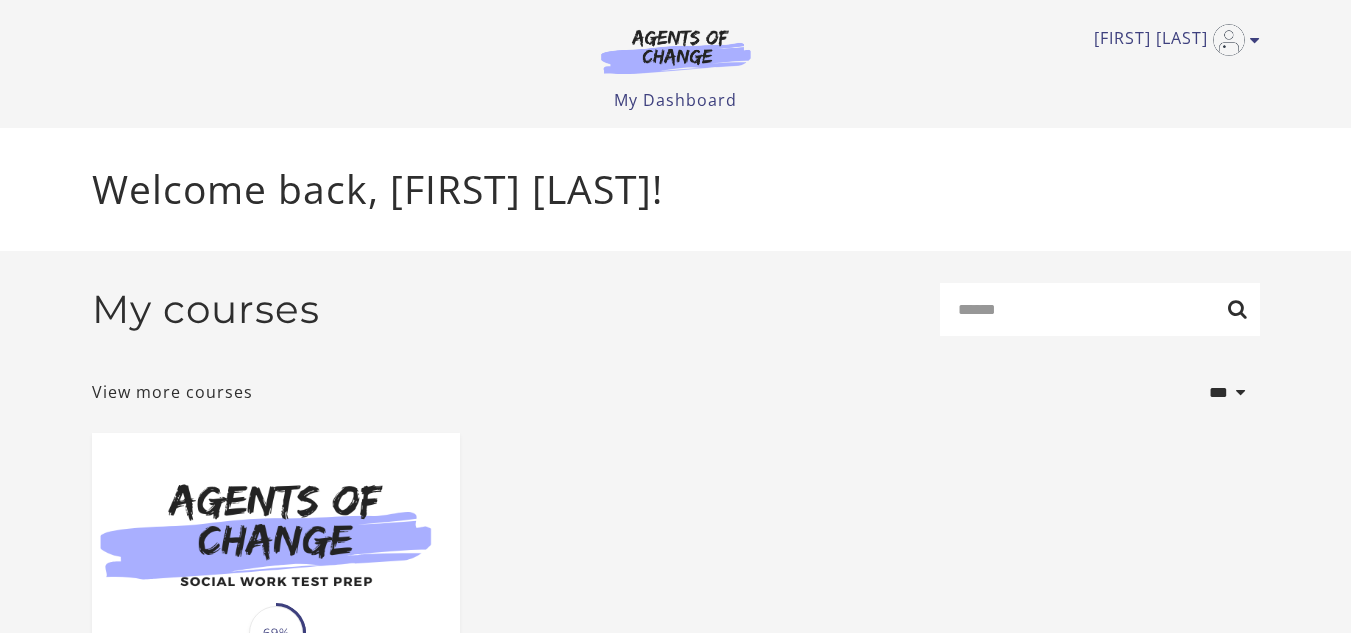 scroll, scrollTop: 0, scrollLeft: 0, axis: both 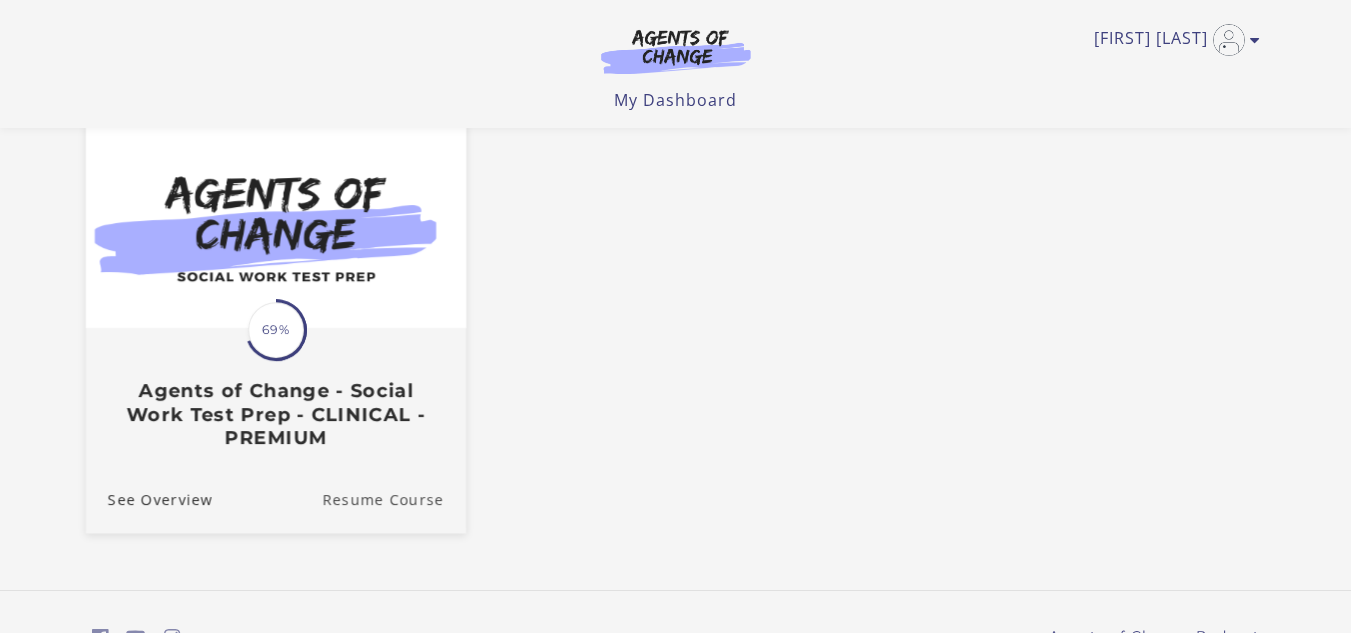 click on "Resume Course" at bounding box center [394, 498] 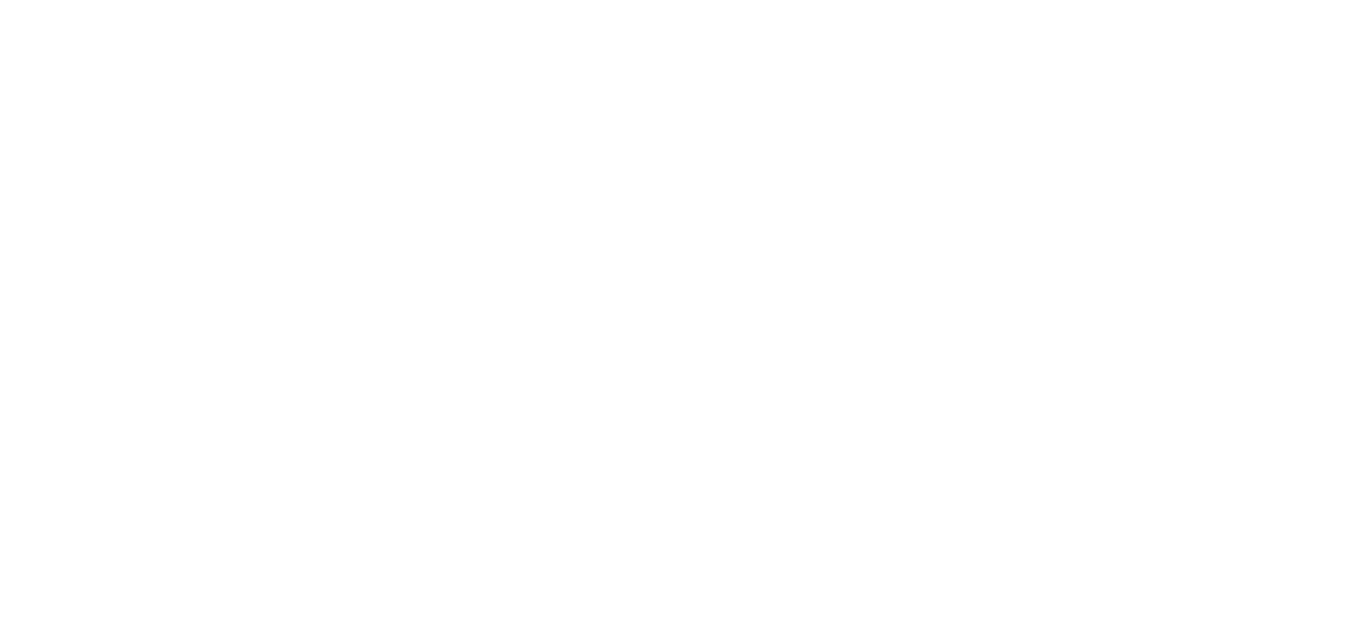 scroll, scrollTop: 0, scrollLeft: 0, axis: both 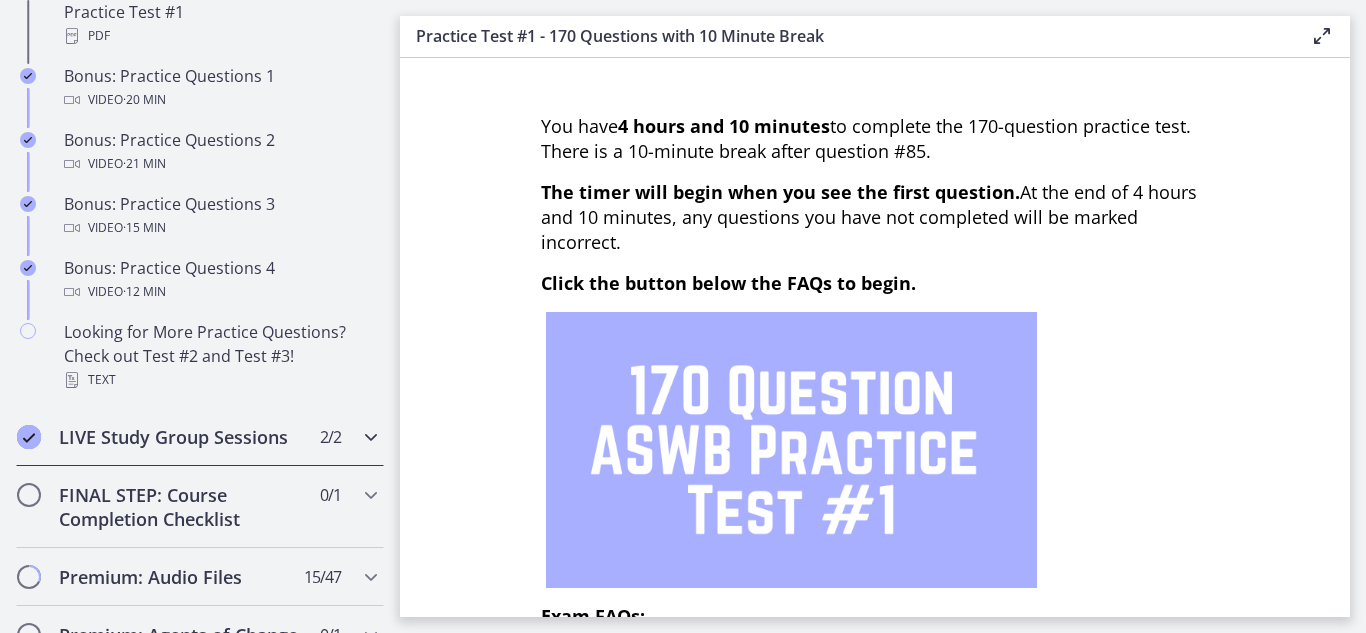 click at bounding box center [371, 437] 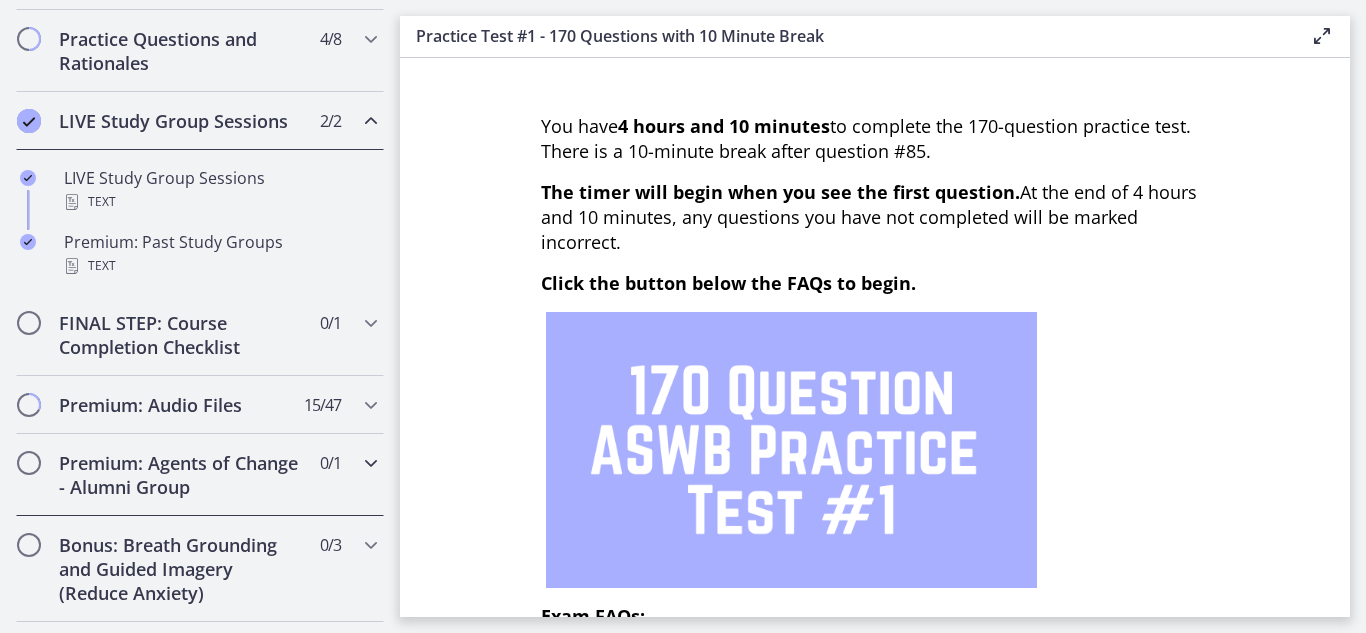 scroll, scrollTop: 1035, scrollLeft: 0, axis: vertical 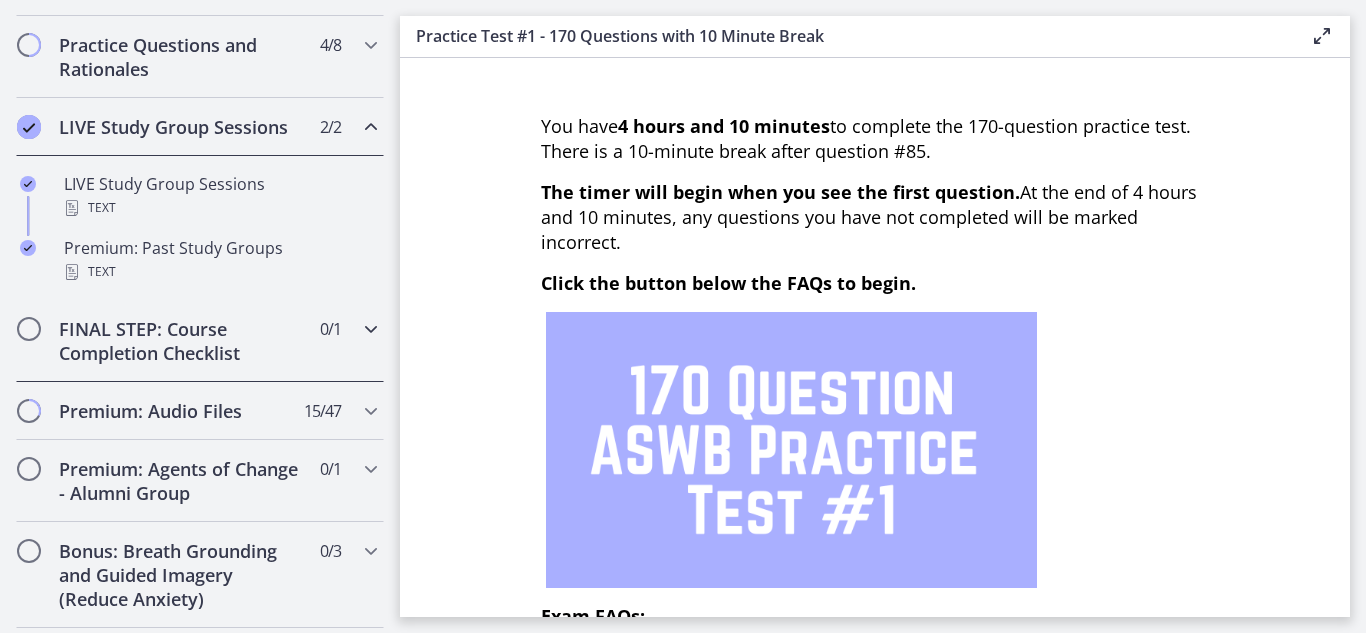 click at bounding box center (371, 329) 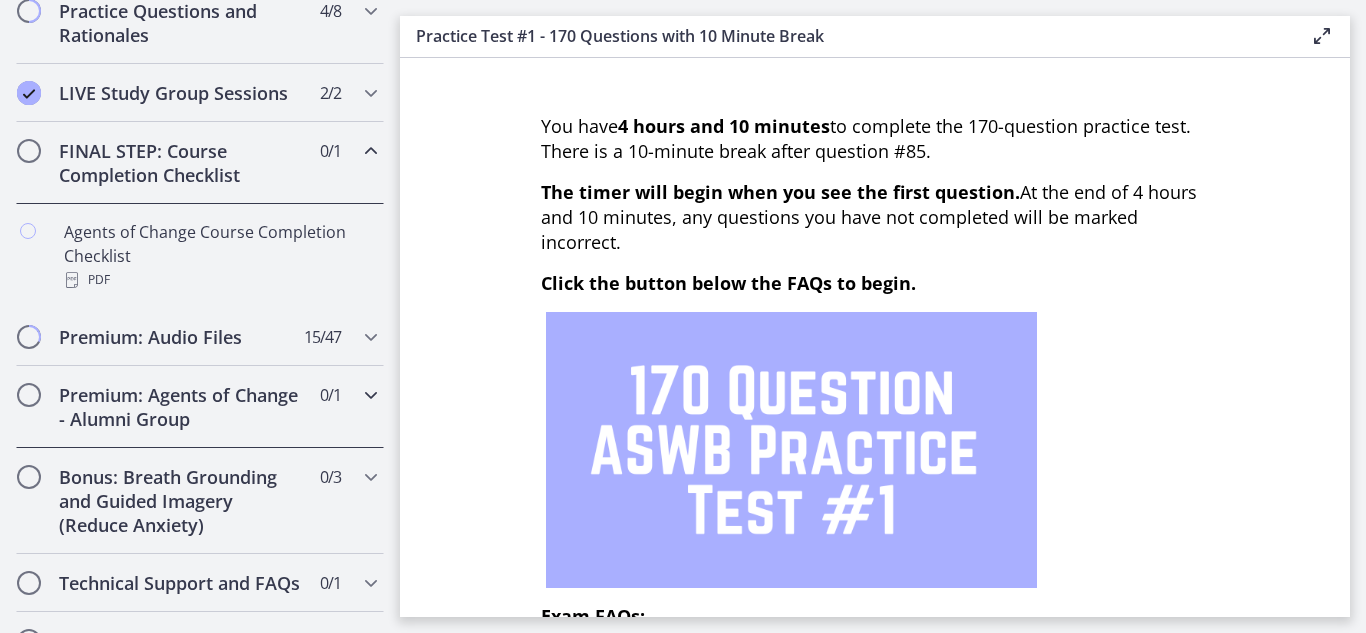 scroll, scrollTop: 1066, scrollLeft: 0, axis: vertical 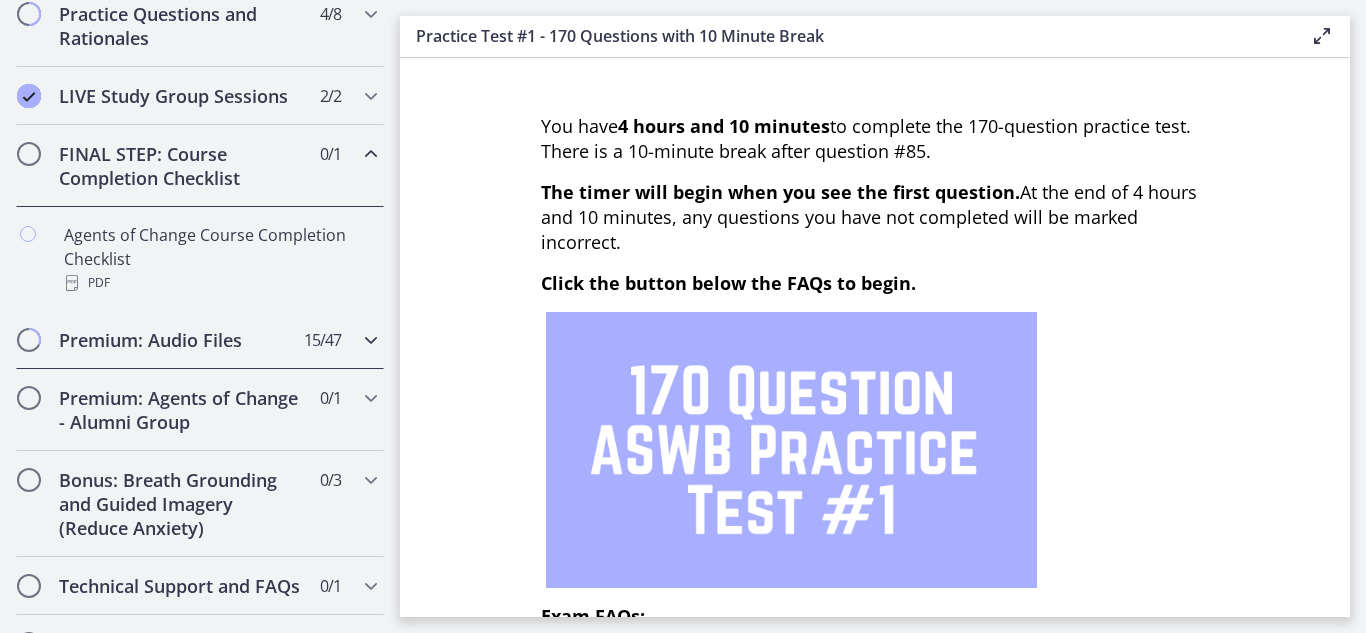 click at bounding box center (371, 340) 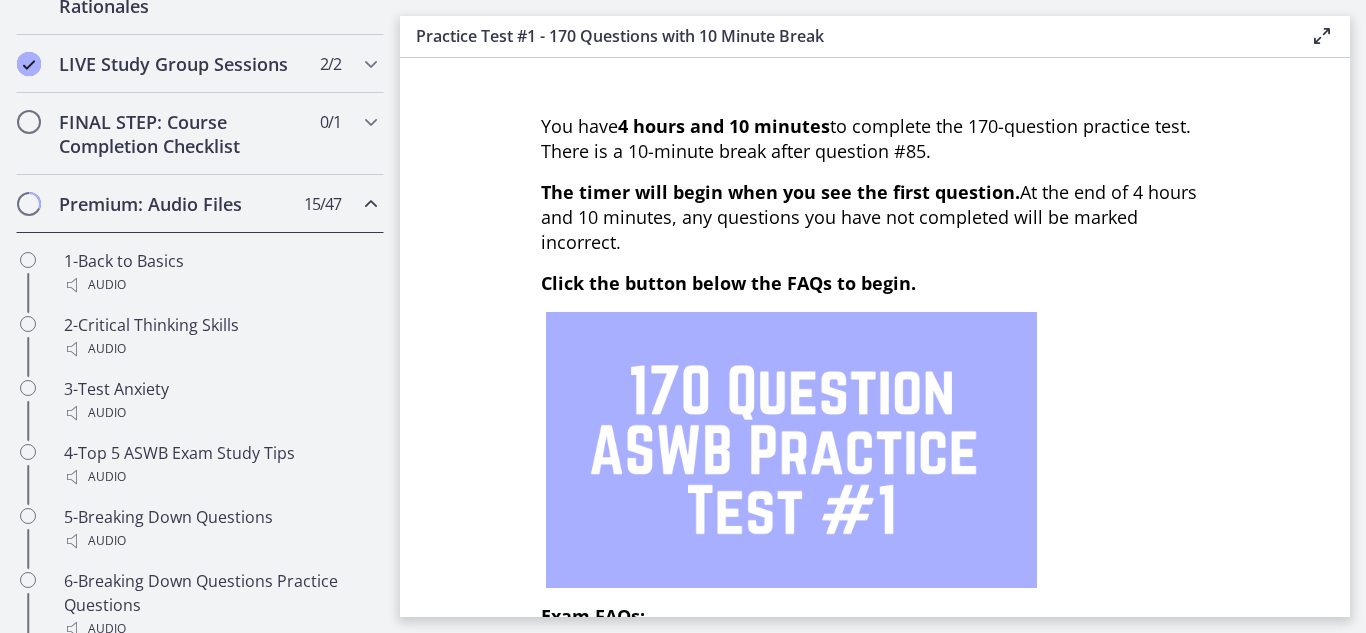scroll, scrollTop: 1097, scrollLeft: 0, axis: vertical 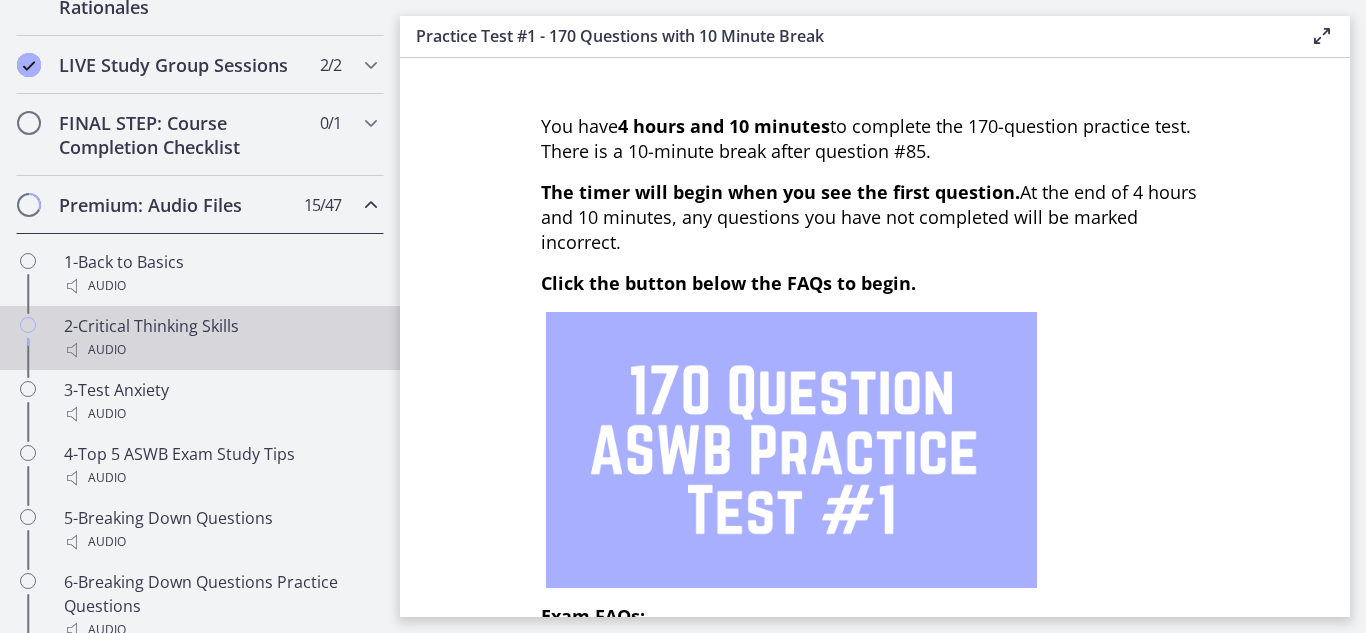 click on "2-Critical Thinking Skills
Audio" at bounding box center [220, 338] 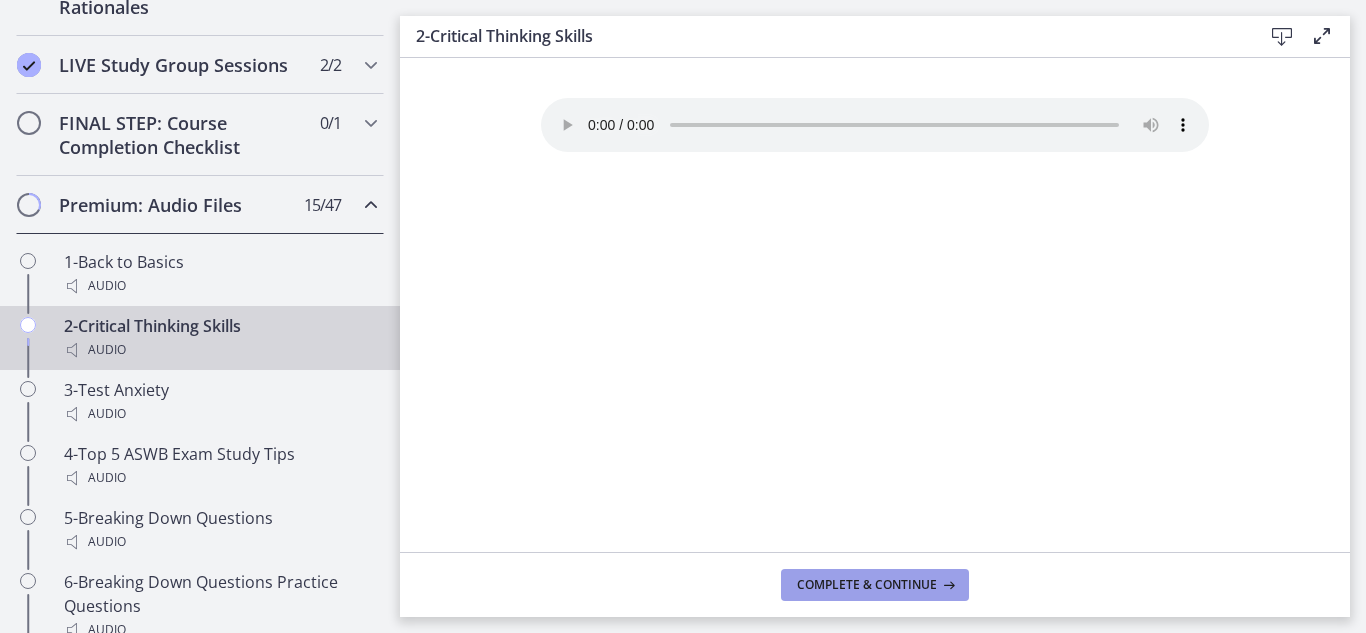 click on "Complete & continue" at bounding box center [875, 585] 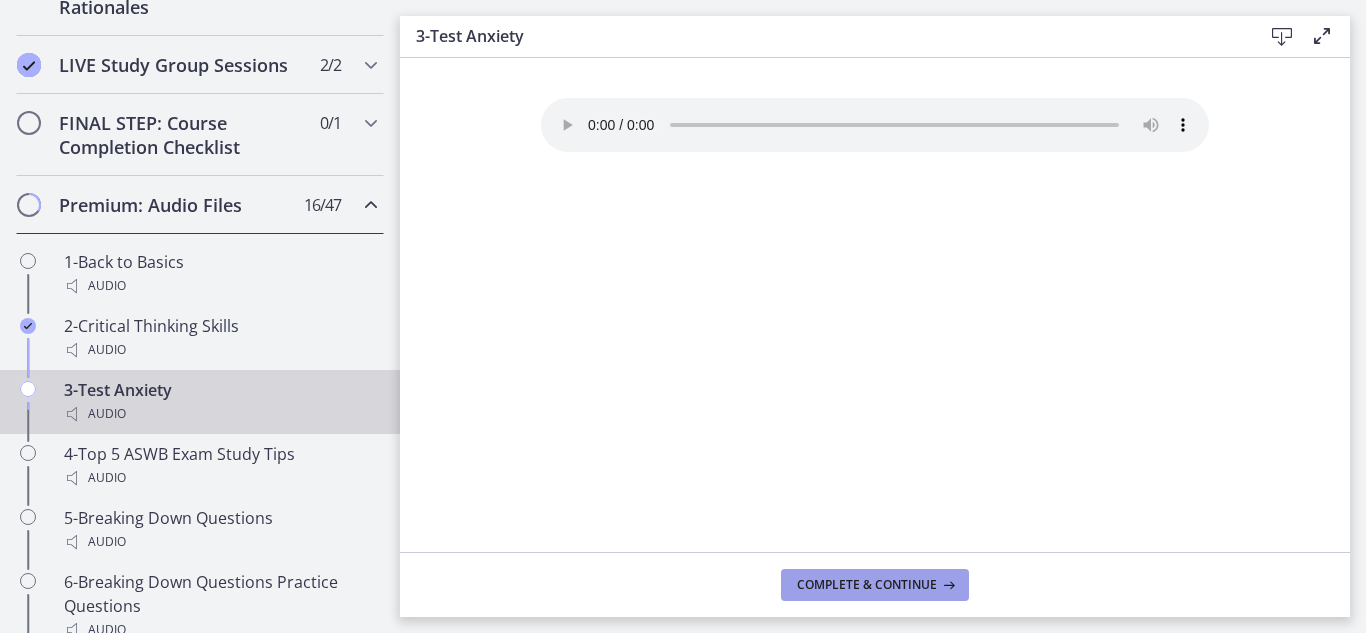 click on "Complete & continue" at bounding box center [867, 585] 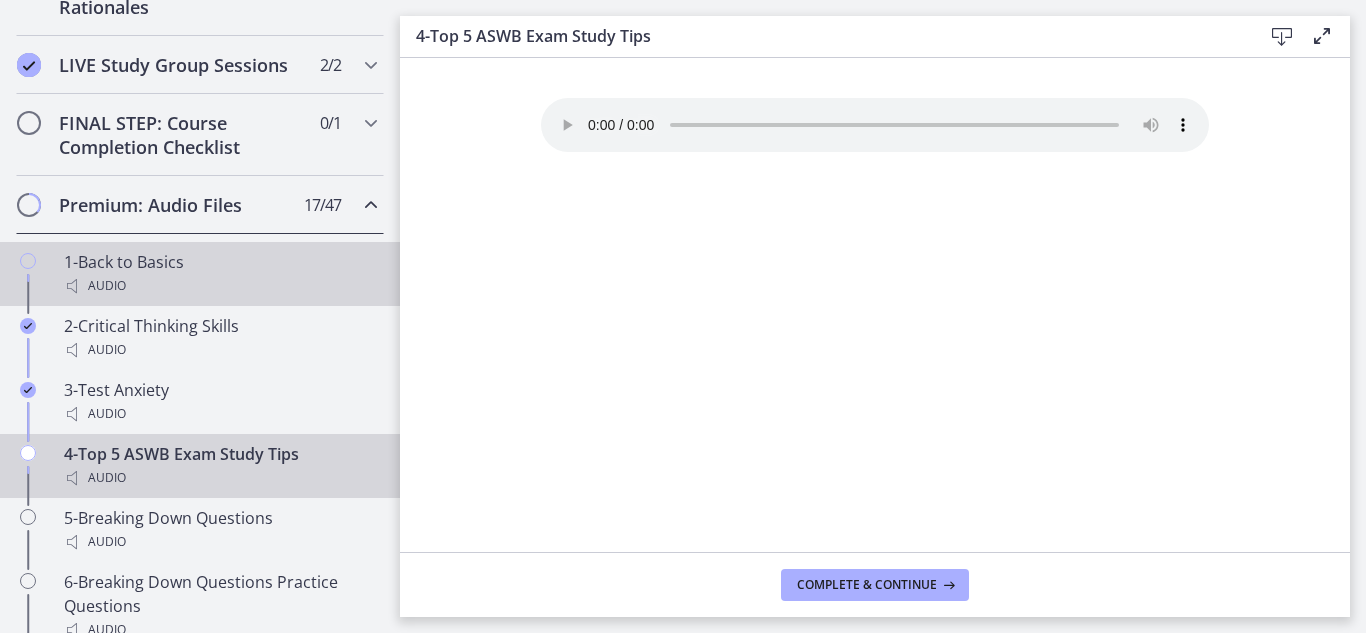click on "1-Back to Basics
Audio" at bounding box center [220, 274] 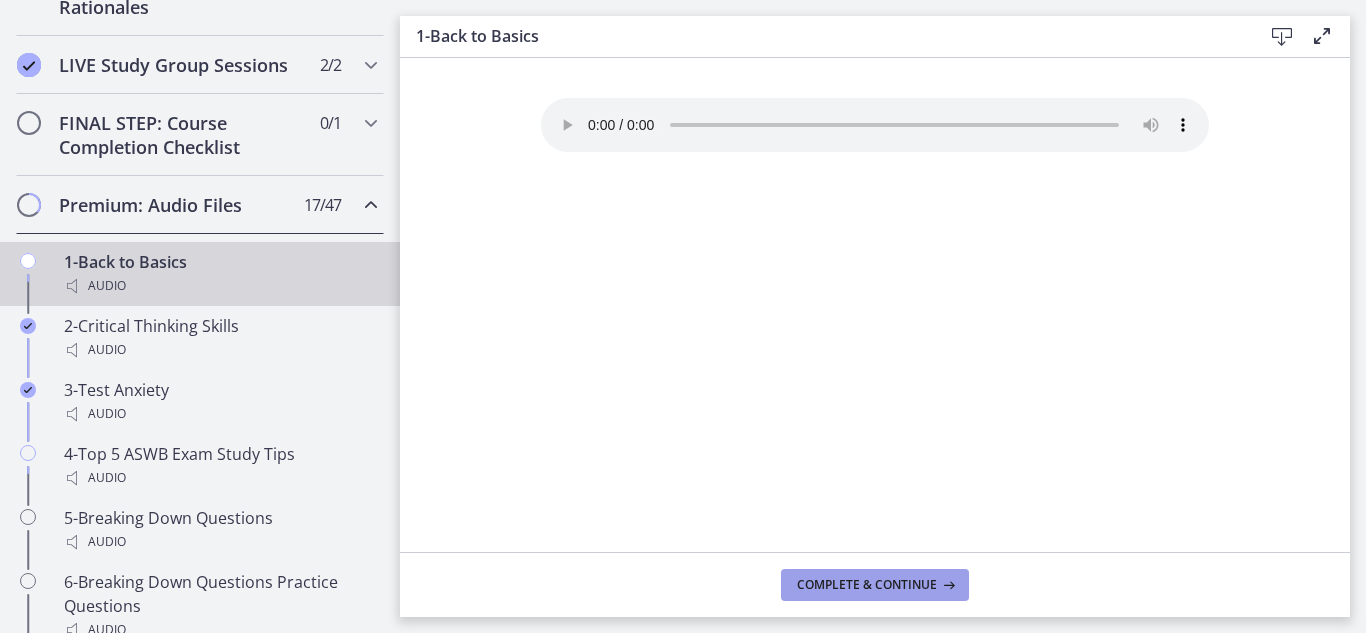 click on "Complete & continue" at bounding box center (867, 585) 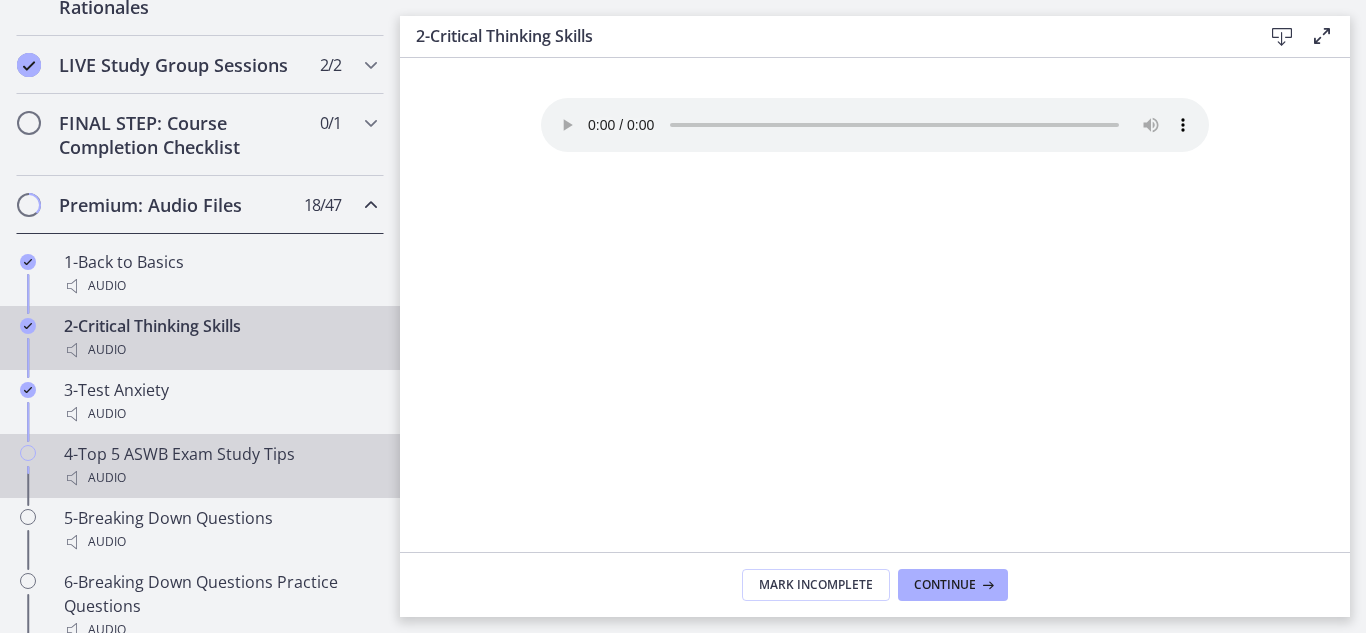 click on "4-Top 5 ASWB Exam Study Tips
Audio" at bounding box center [220, 466] 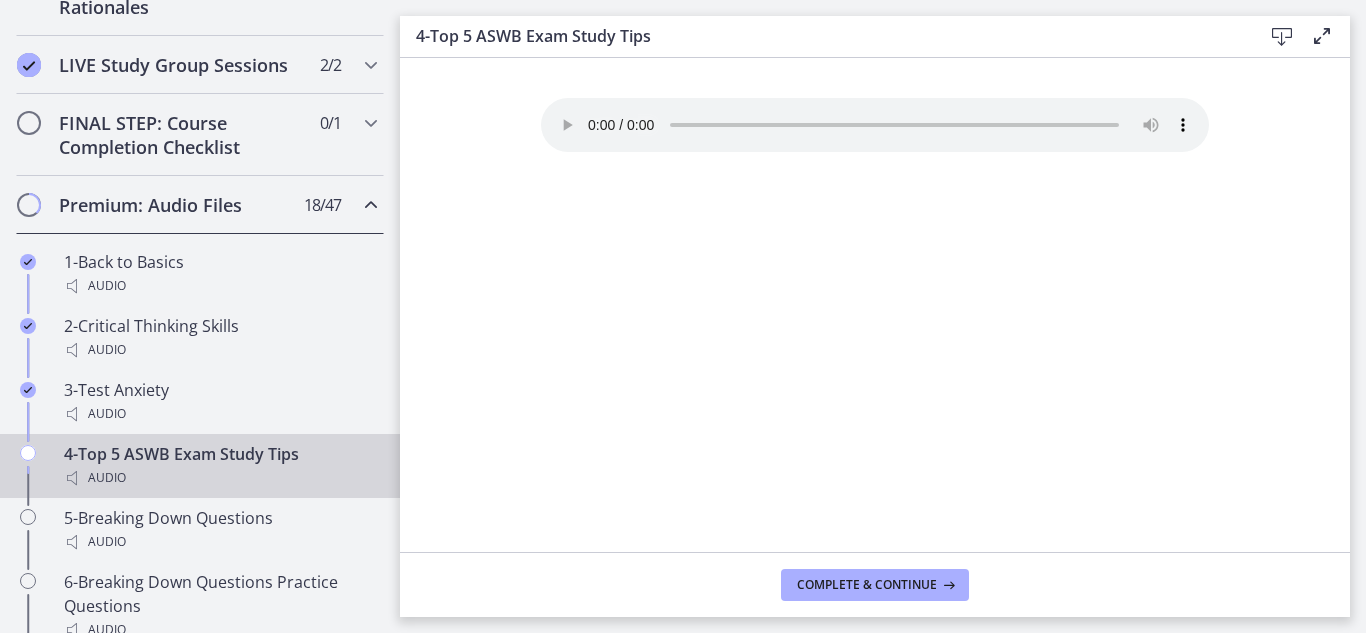type 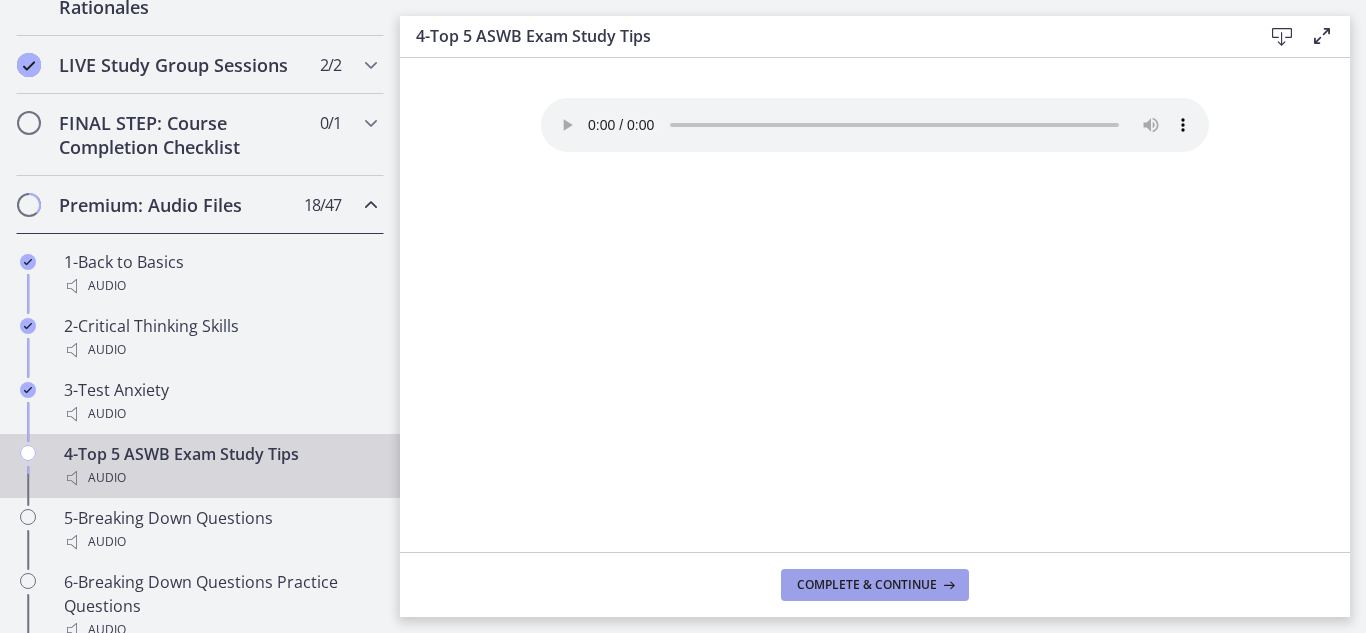 click on "Complete & continue" at bounding box center [867, 585] 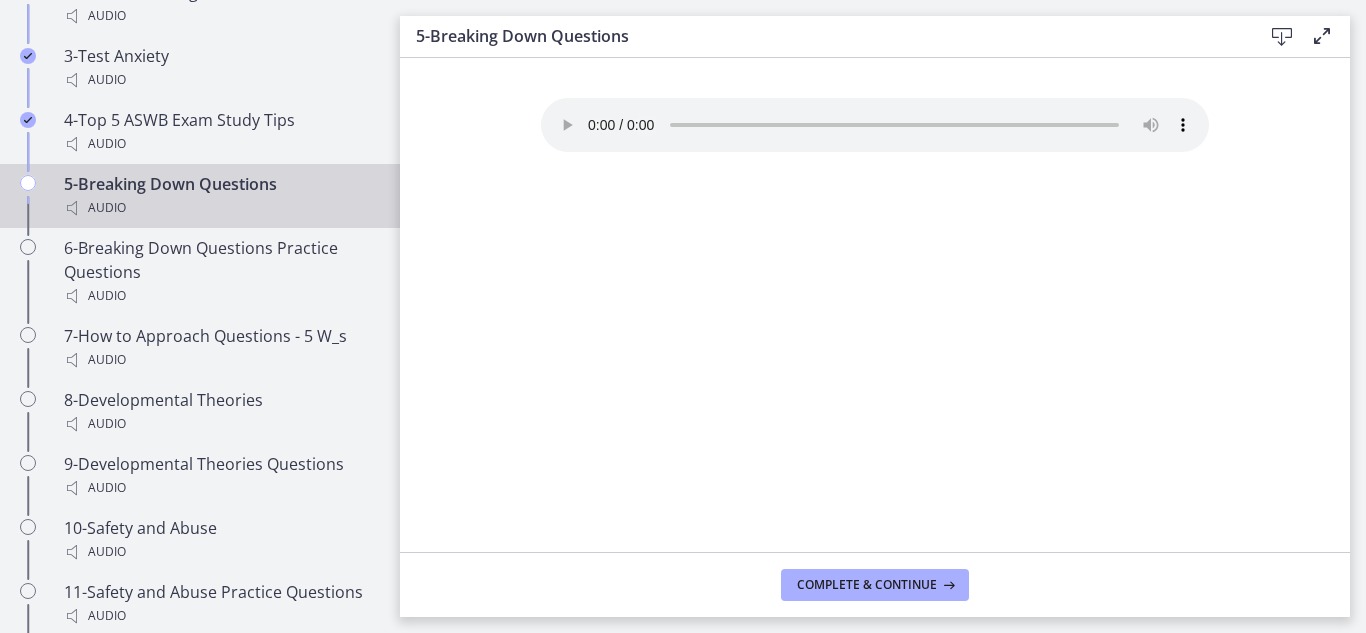 scroll, scrollTop: 1441, scrollLeft: 0, axis: vertical 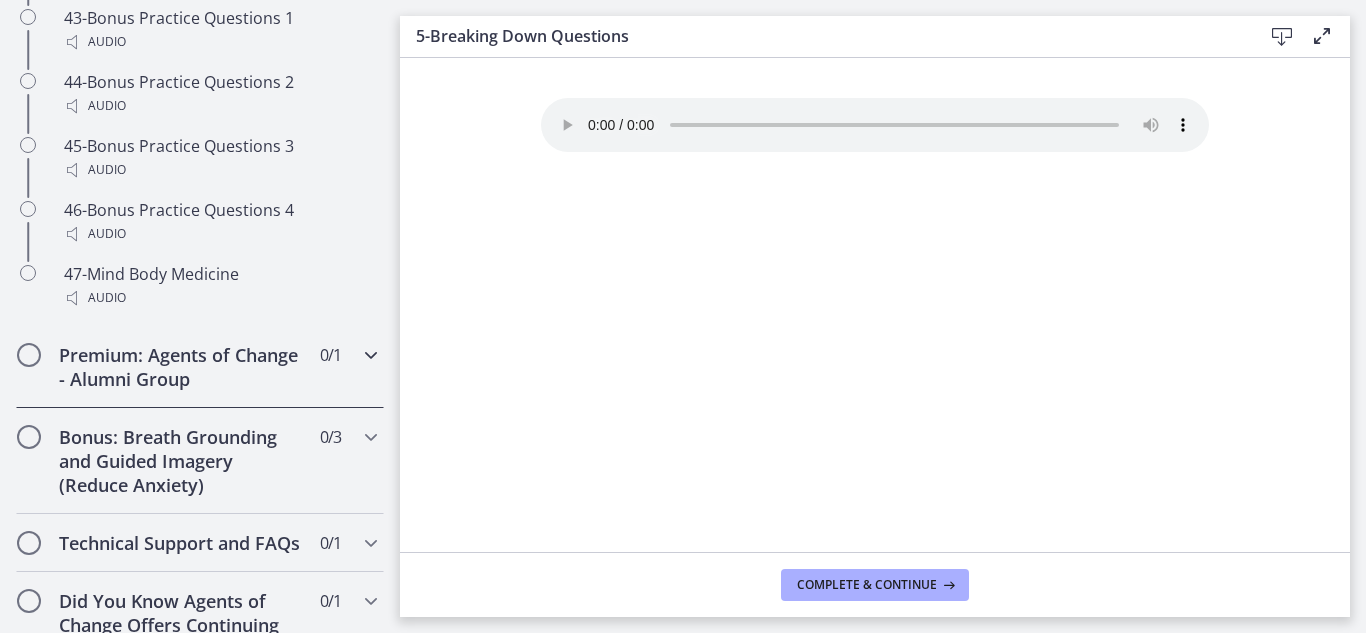 click at bounding box center (371, 355) 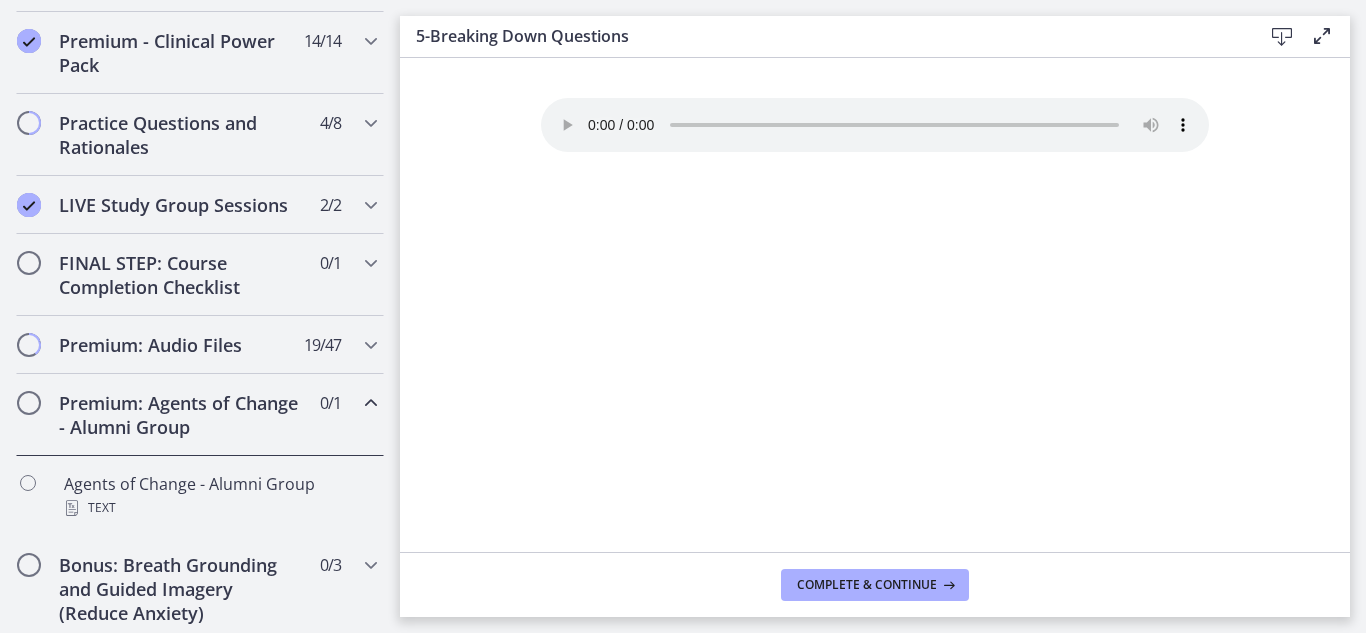 scroll, scrollTop: 949, scrollLeft: 0, axis: vertical 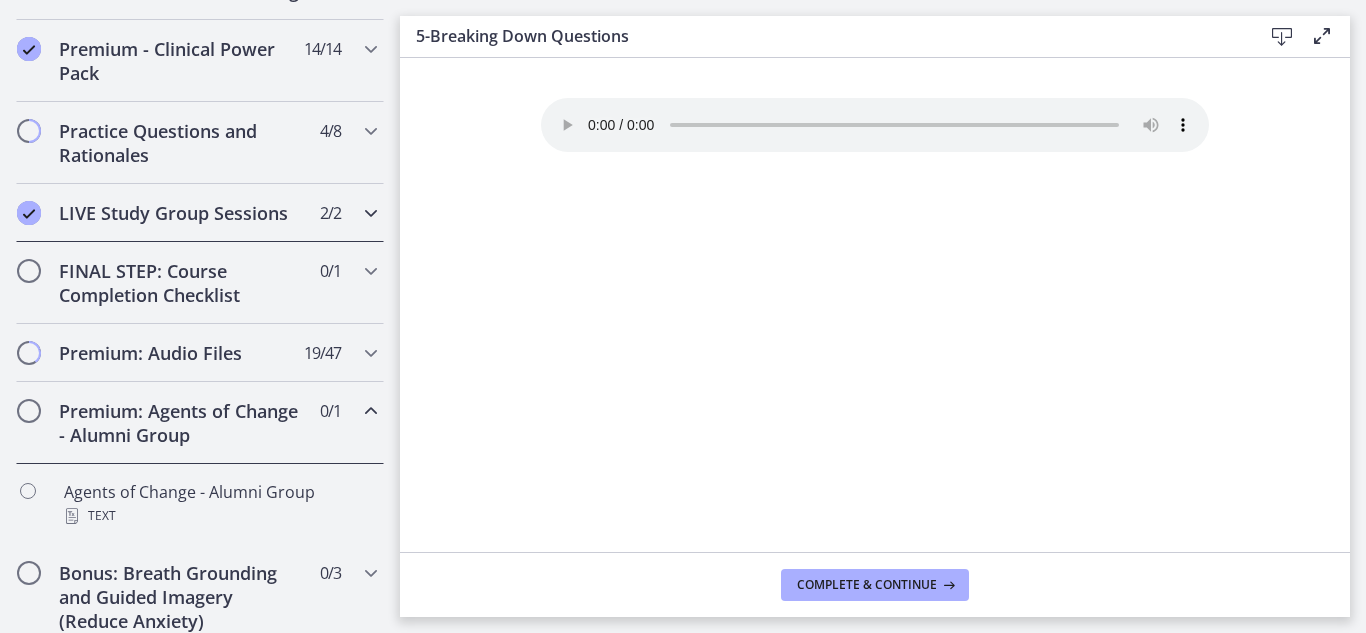 click at bounding box center (371, 213) 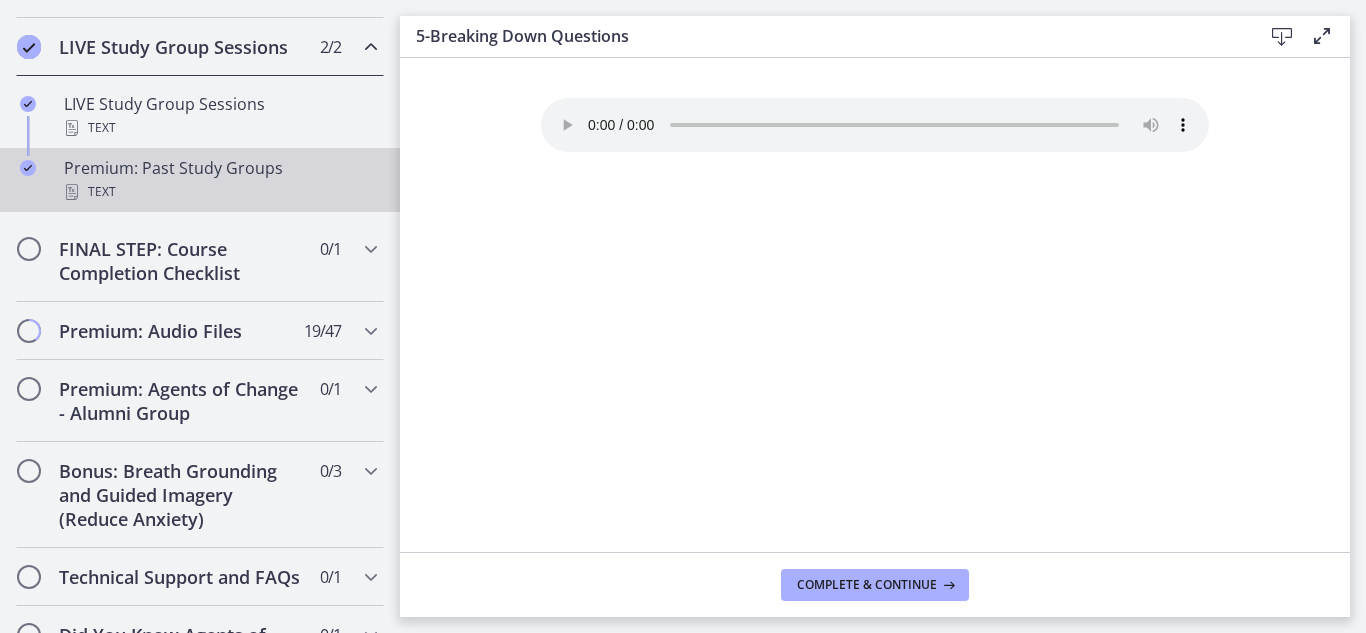 scroll, scrollTop: 1092, scrollLeft: 0, axis: vertical 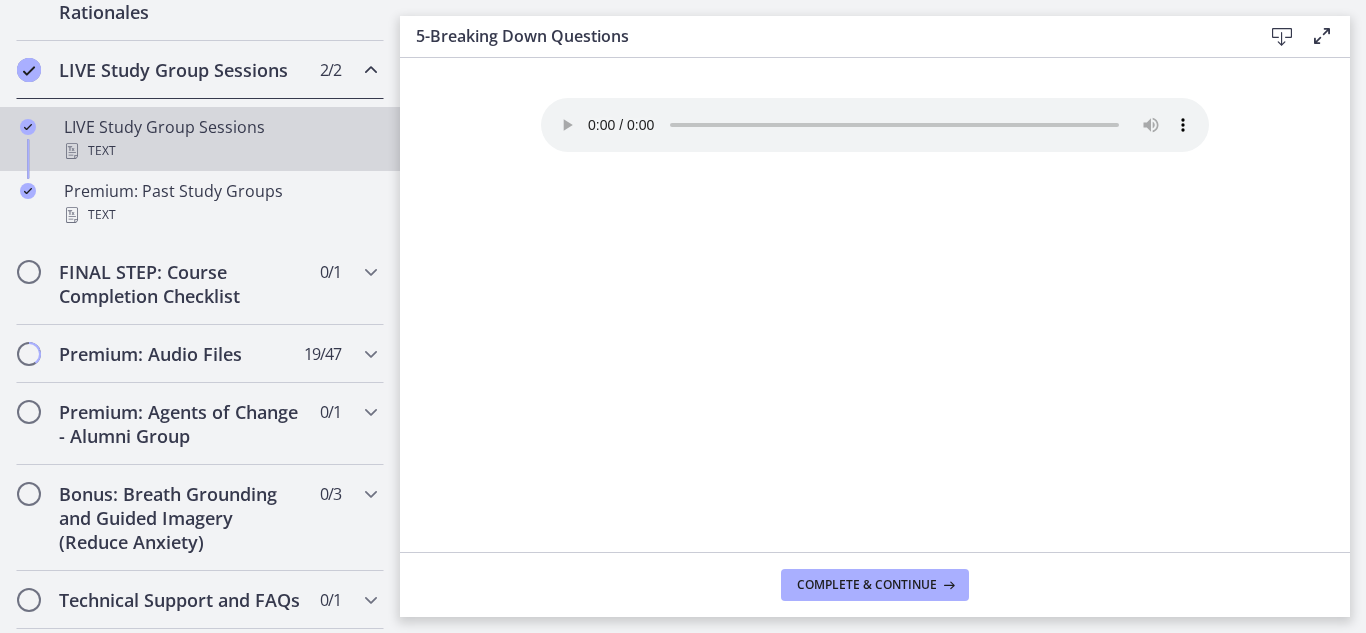 click on "LIVE Study Group Sessions
Text" at bounding box center (220, 139) 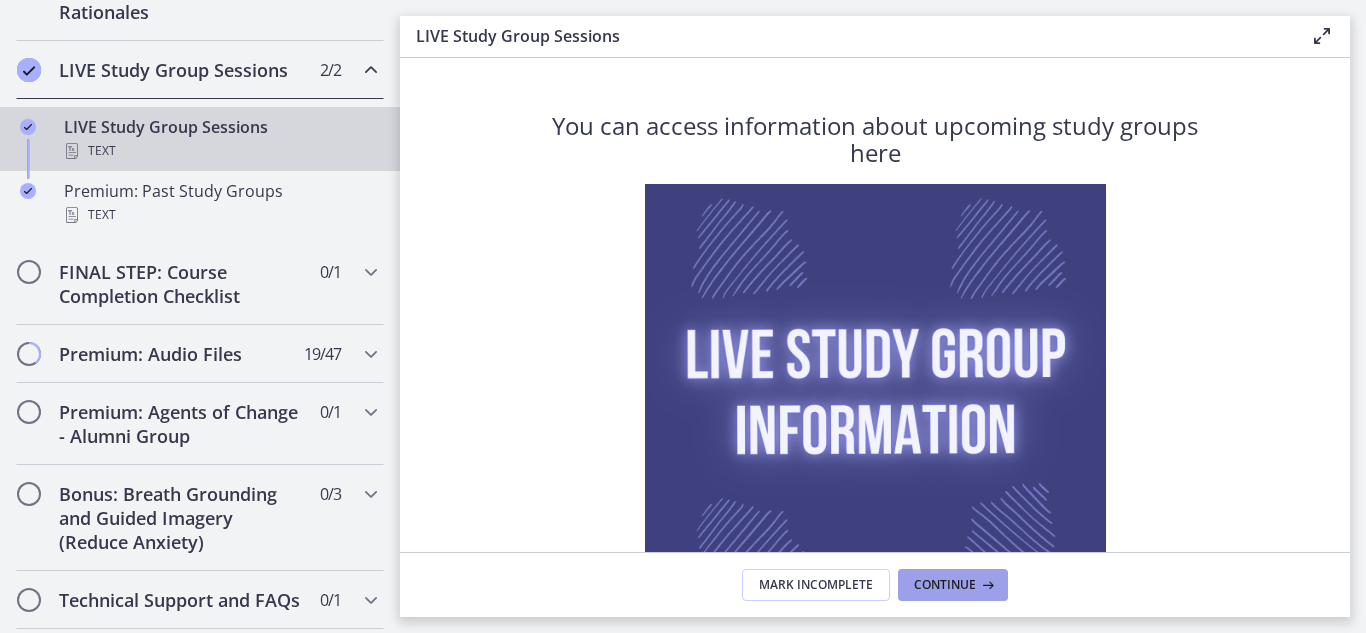 click on "Continue" at bounding box center (953, 585) 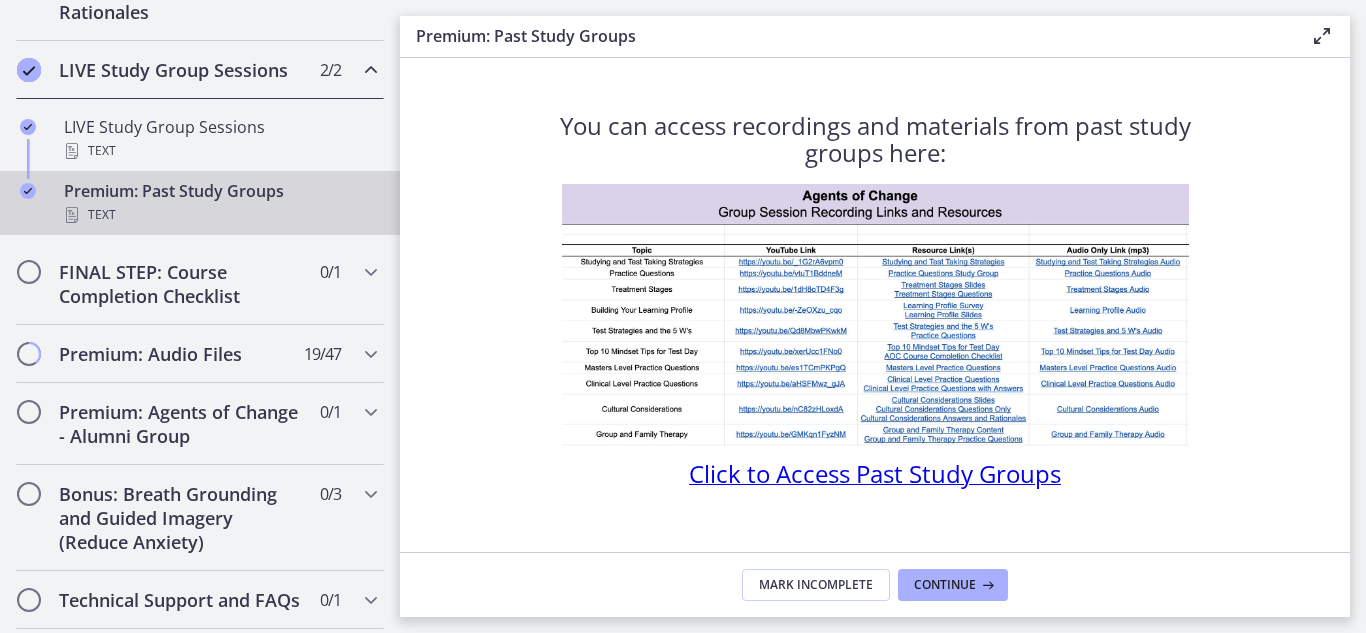 click on "Click to Access Past Study Groups" at bounding box center (875, 473) 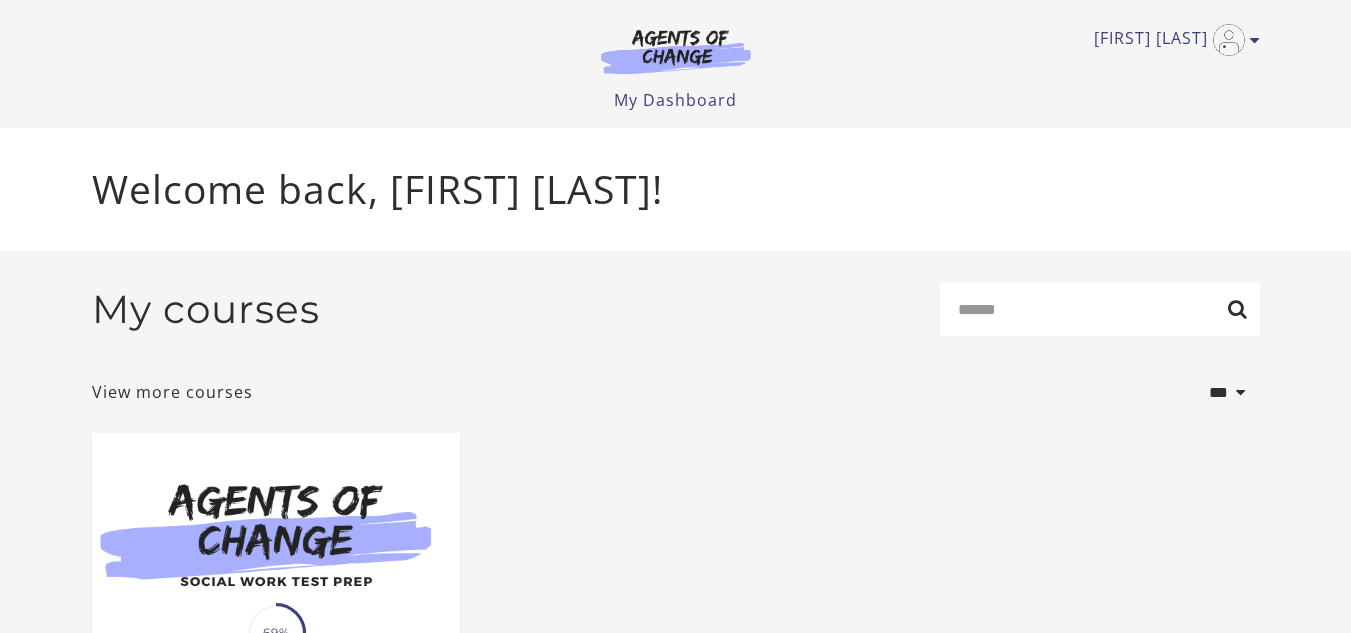 scroll, scrollTop: 0, scrollLeft: 0, axis: both 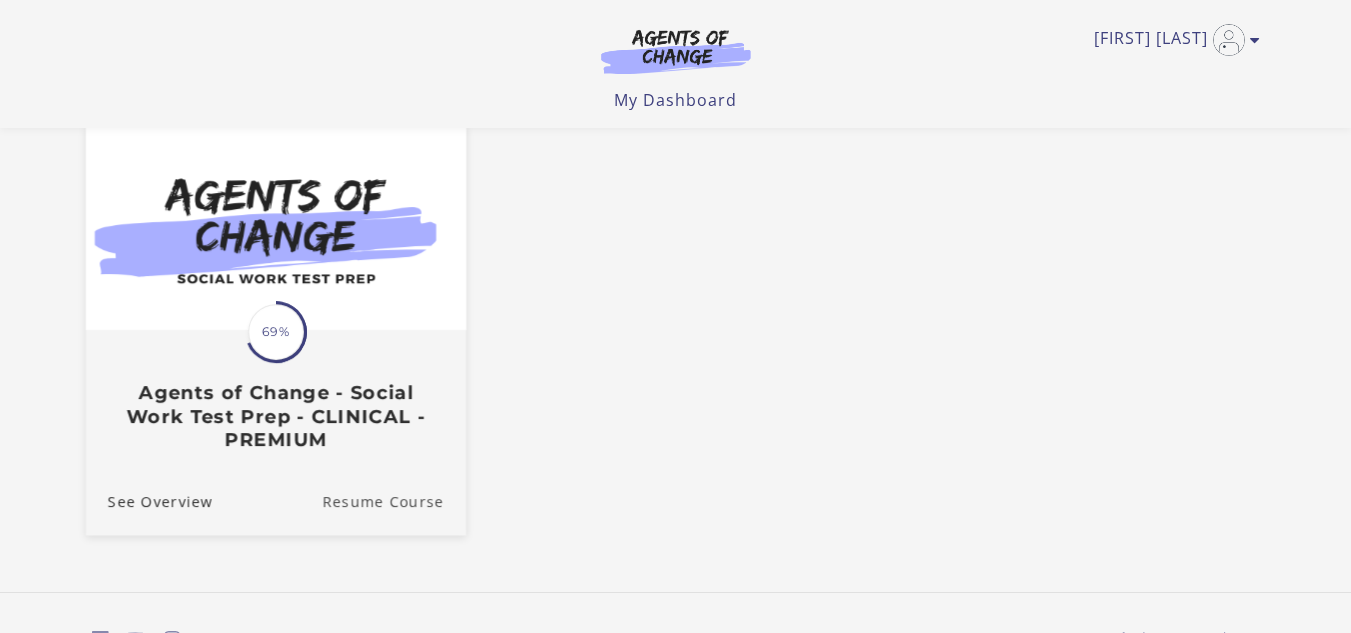 click on "Resume Course" at bounding box center (394, 500) 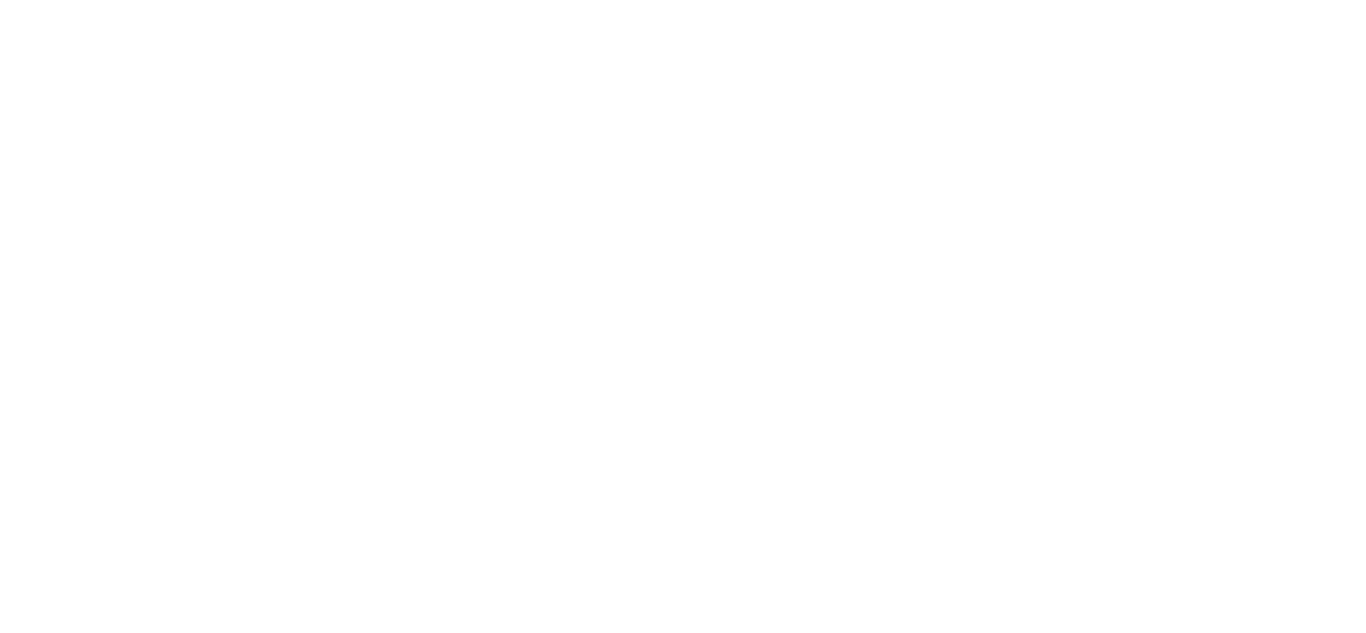 scroll, scrollTop: 0, scrollLeft: 0, axis: both 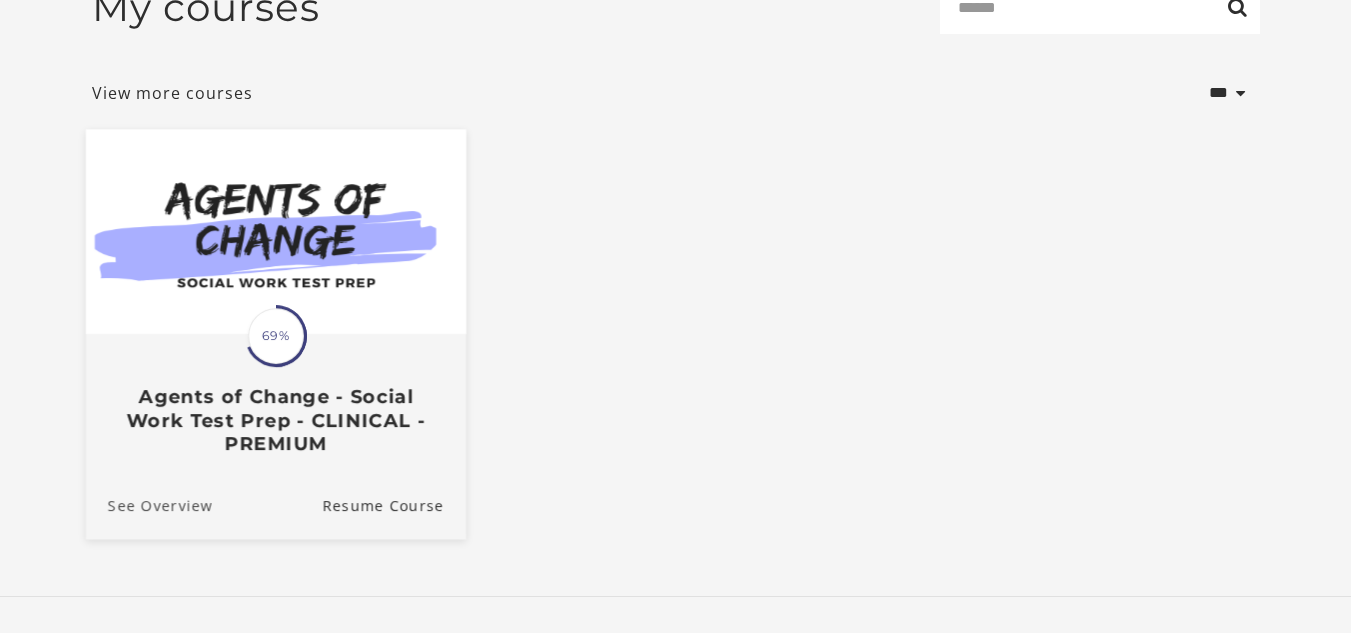click on "See Overview" at bounding box center [148, 504] 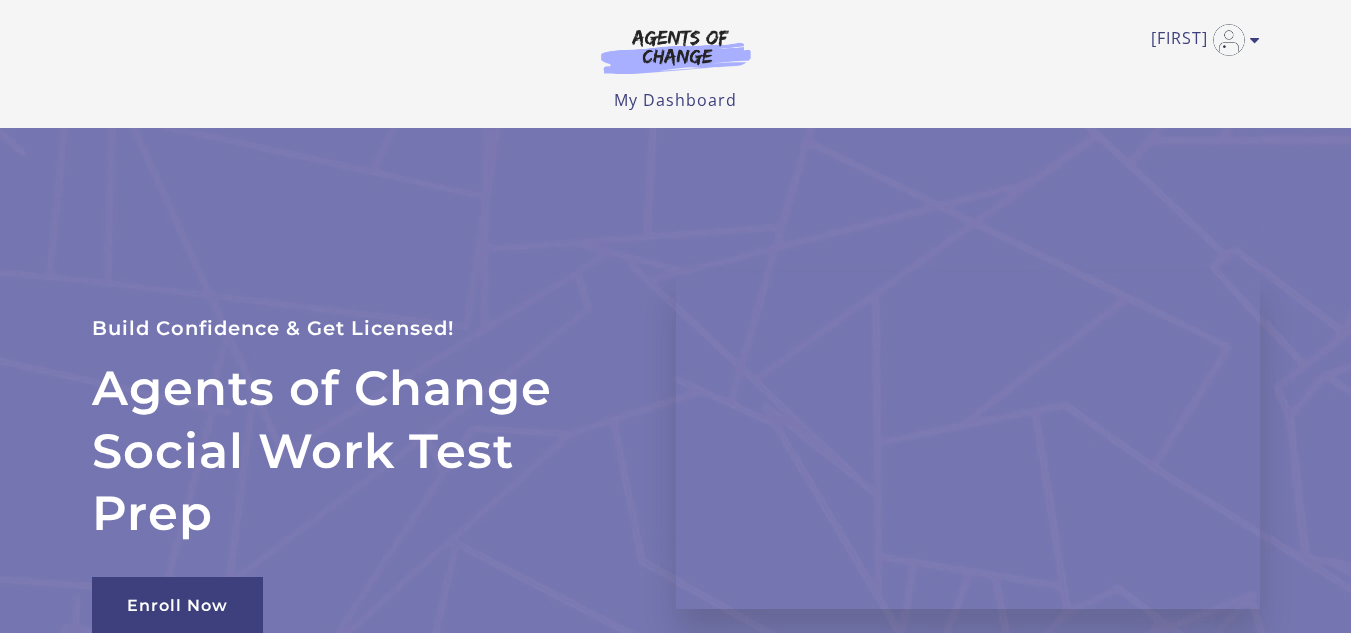 scroll, scrollTop: 0, scrollLeft: 0, axis: both 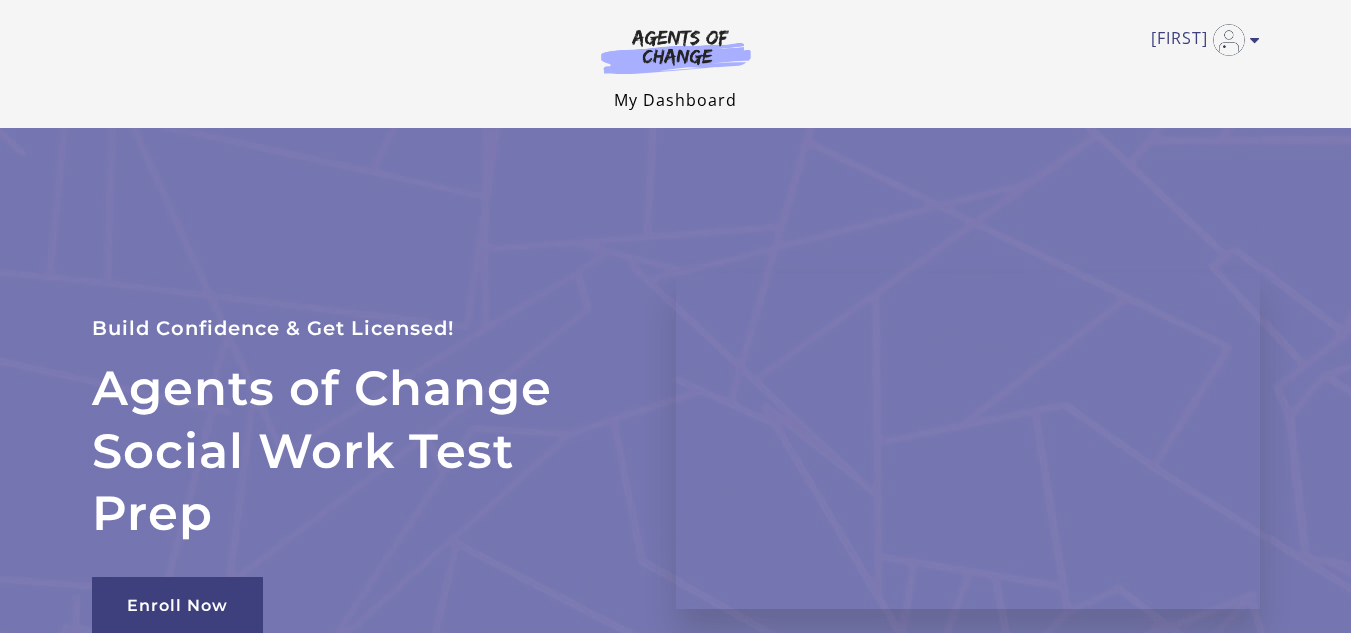 click on "My Dashboard" at bounding box center (675, 100) 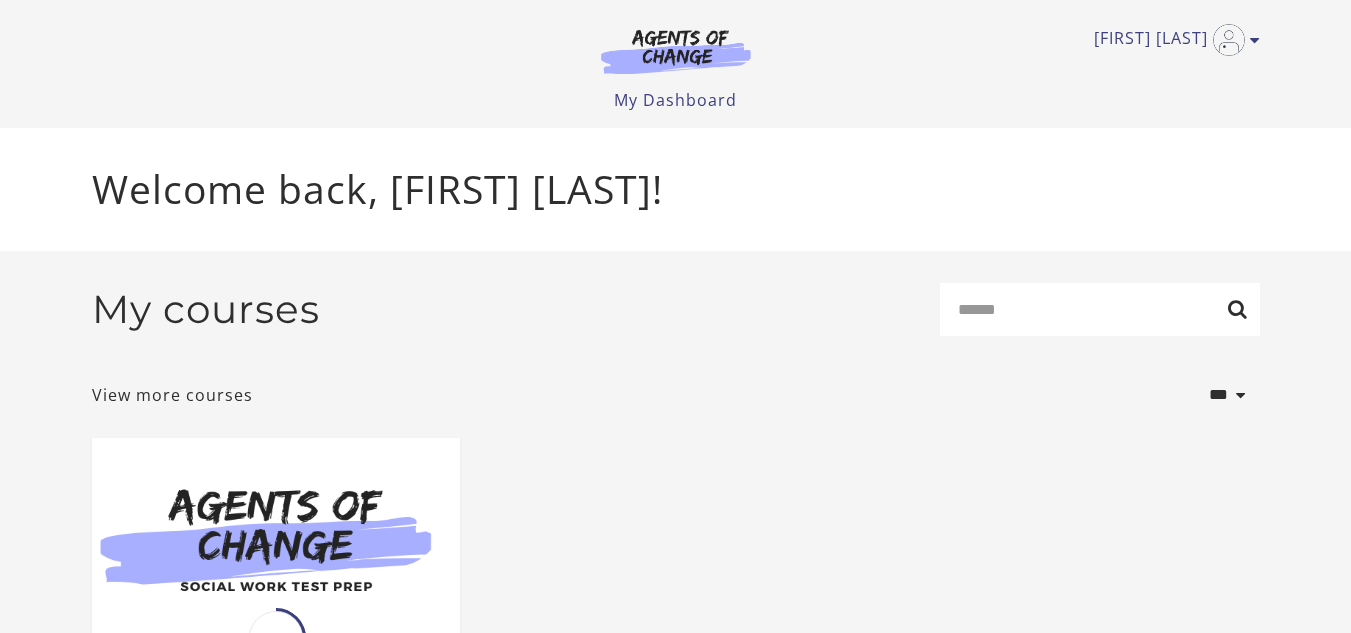 scroll, scrollTop: 0, scrollLeft: 0, axis: both 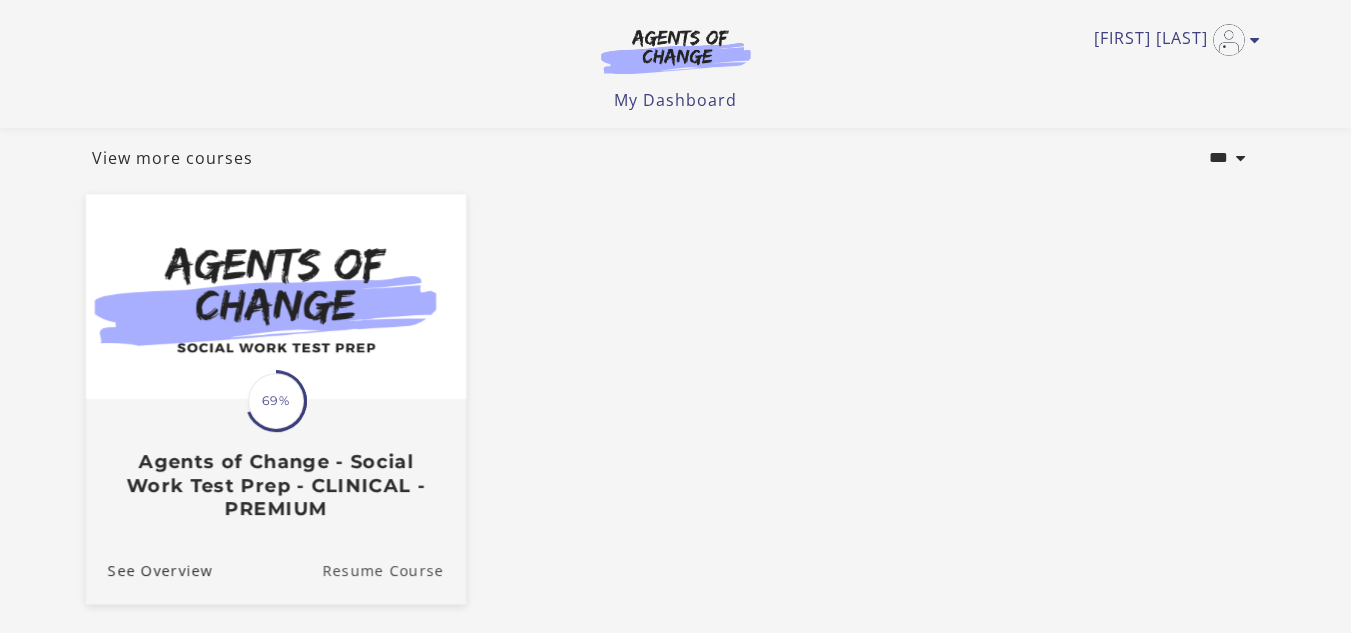 click on "Resume Course" at bounding box center (394, 569) 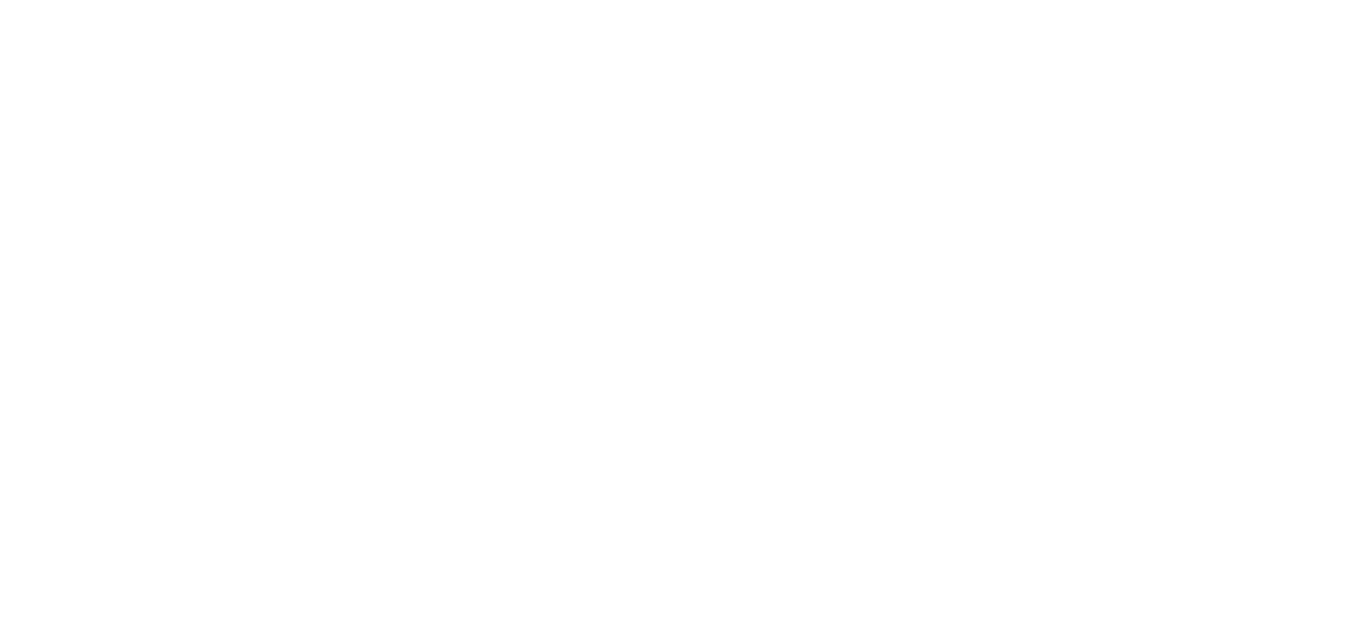 scroll, scrollTop: 0, scrollLeft: 0, axis: both 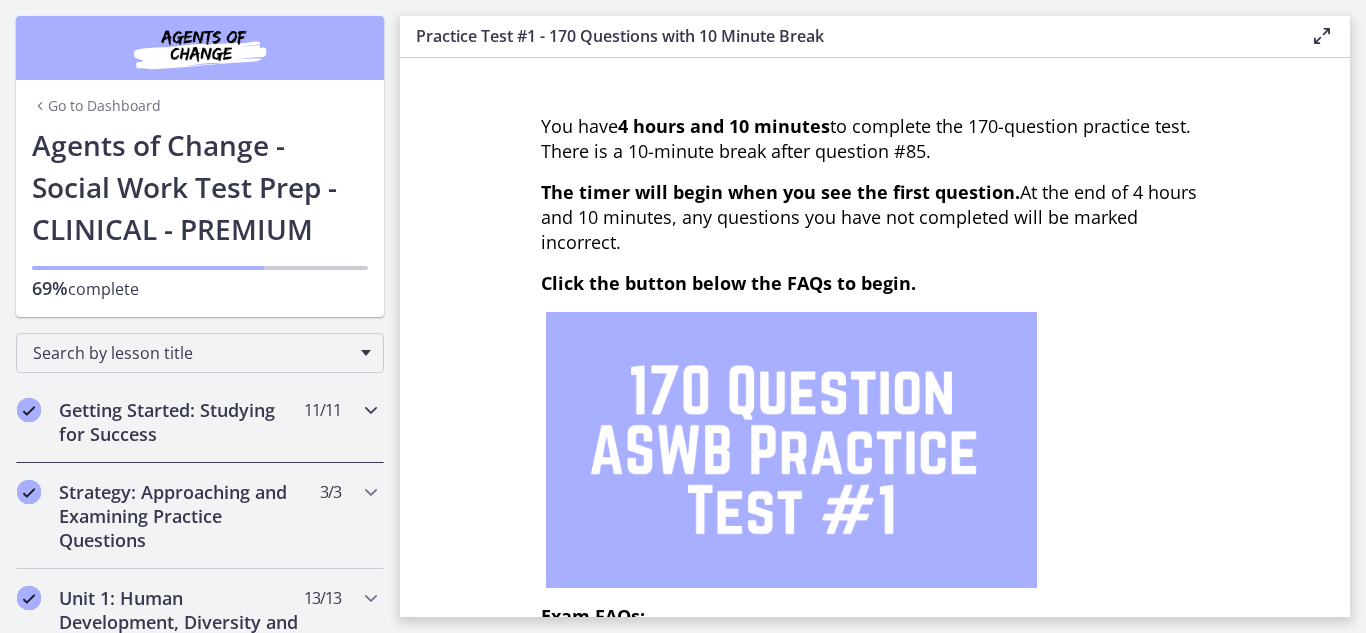 click at bounding box center [371, 410] 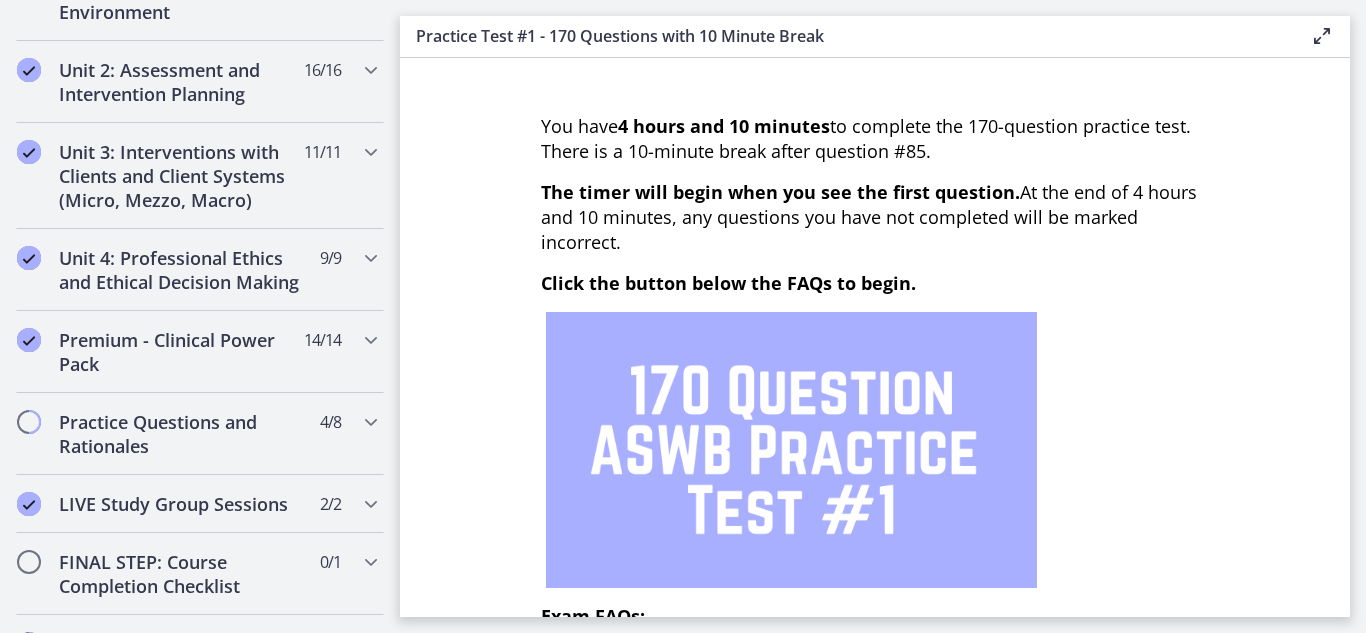 scroll, scrollTop: 1449, scrollLeft: 0, axis: vertical 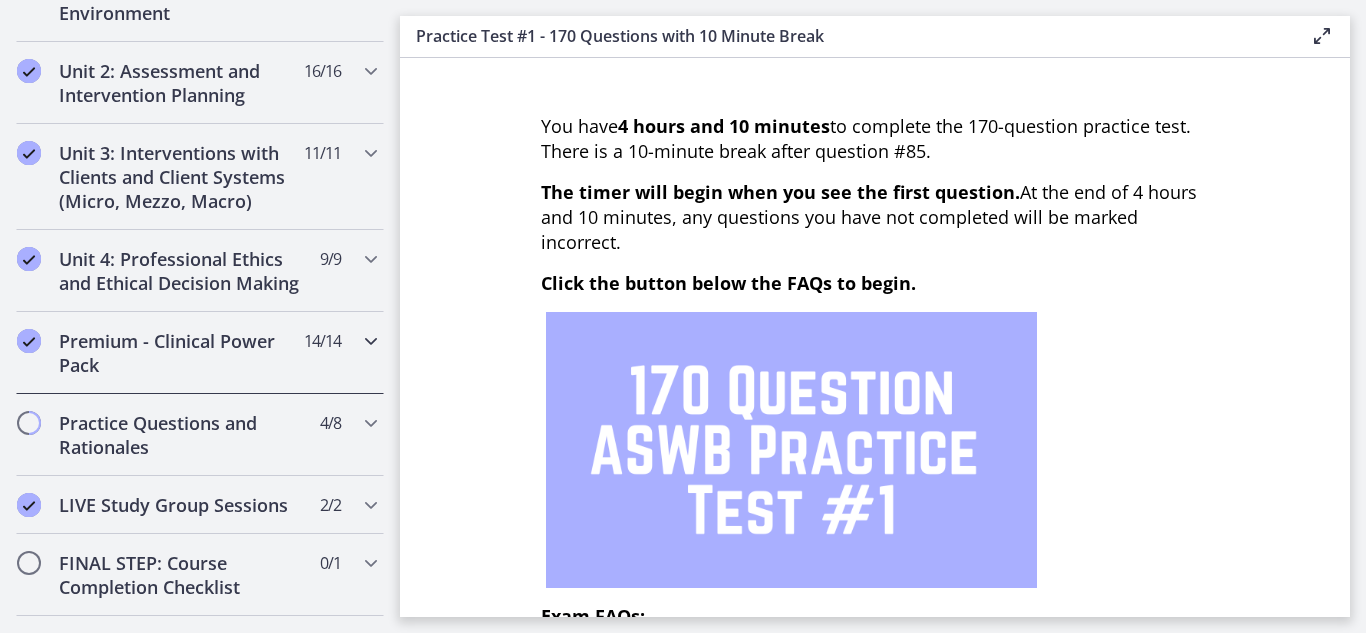 click at bounding box center (371, 341) 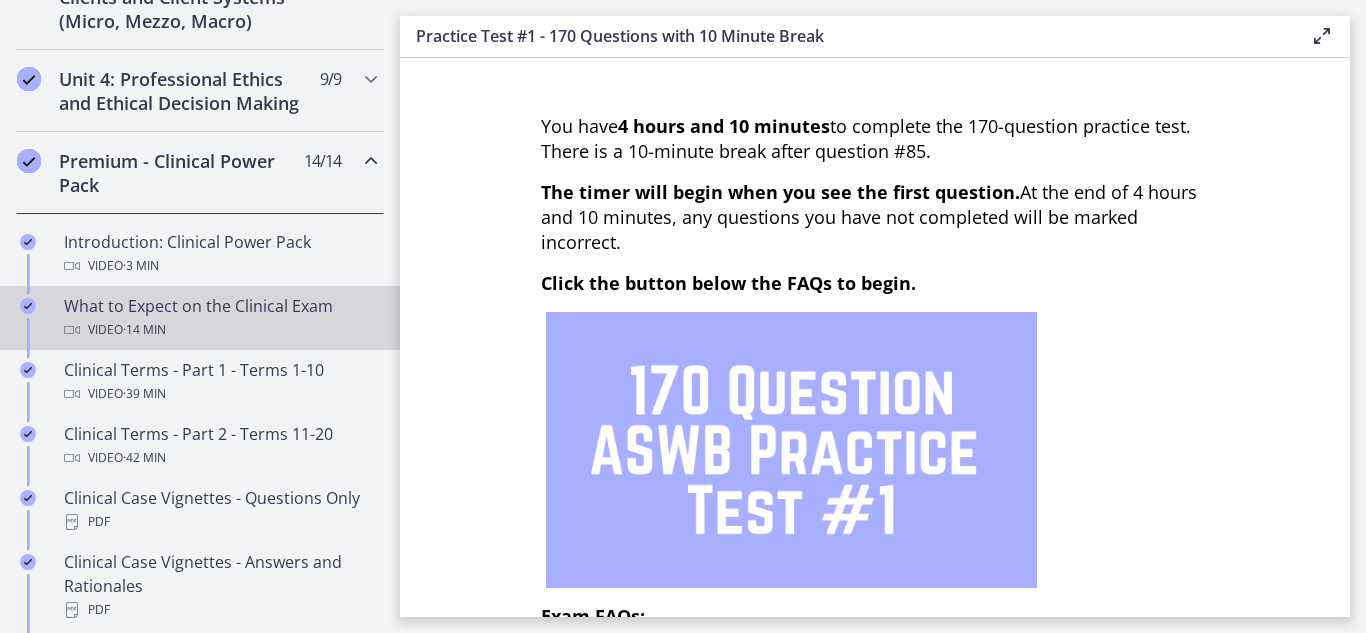 scroll, scrollTop: 838, scrollLeft: 0, axis: vertical 